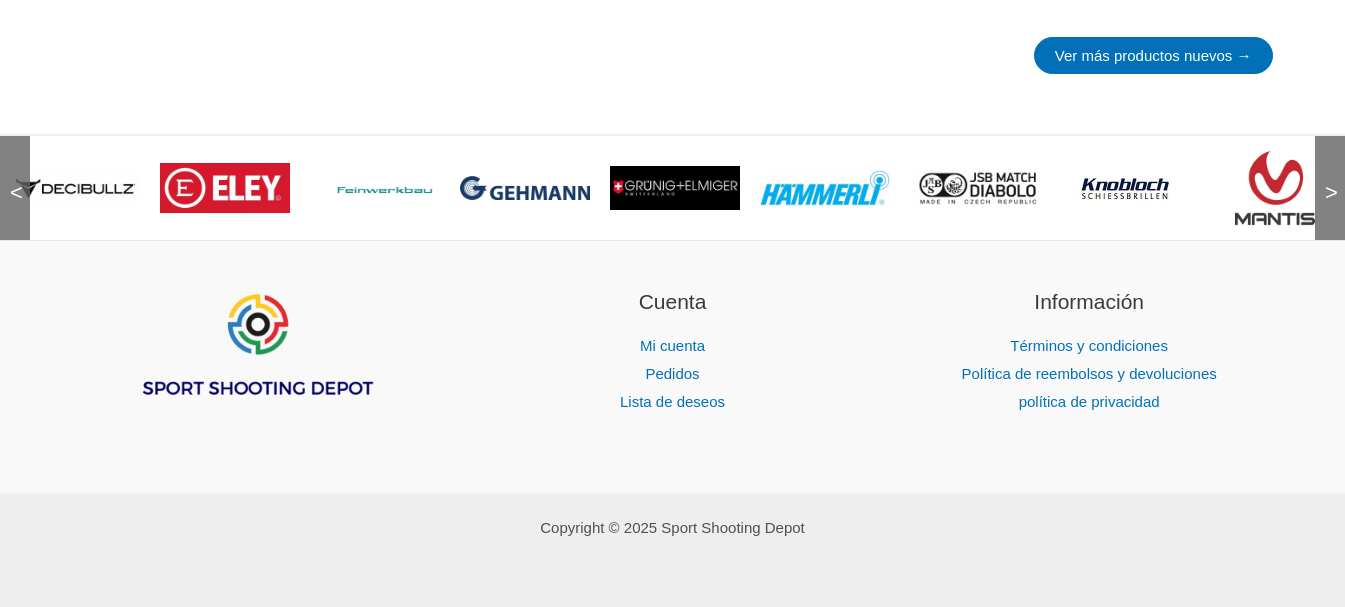 scroll, scrollTop: 3124, scrollLeft: 0, axis: vertical 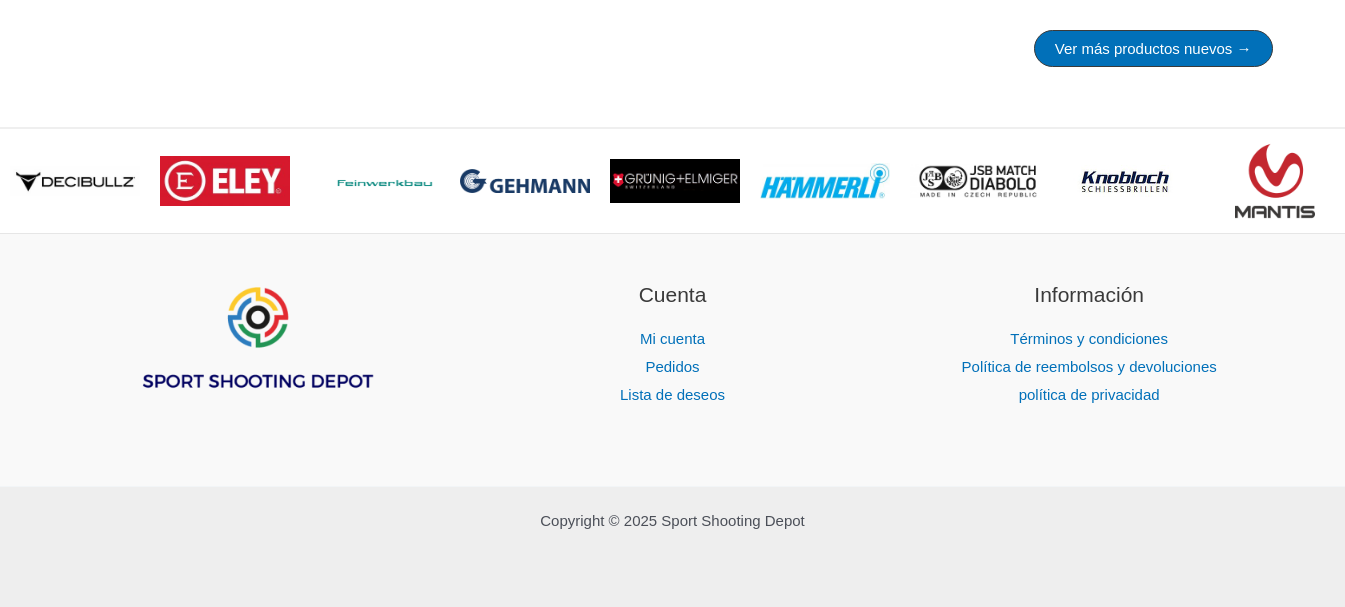 click on "Ver más productos nuevos →" at bounding box center (1153, 48) 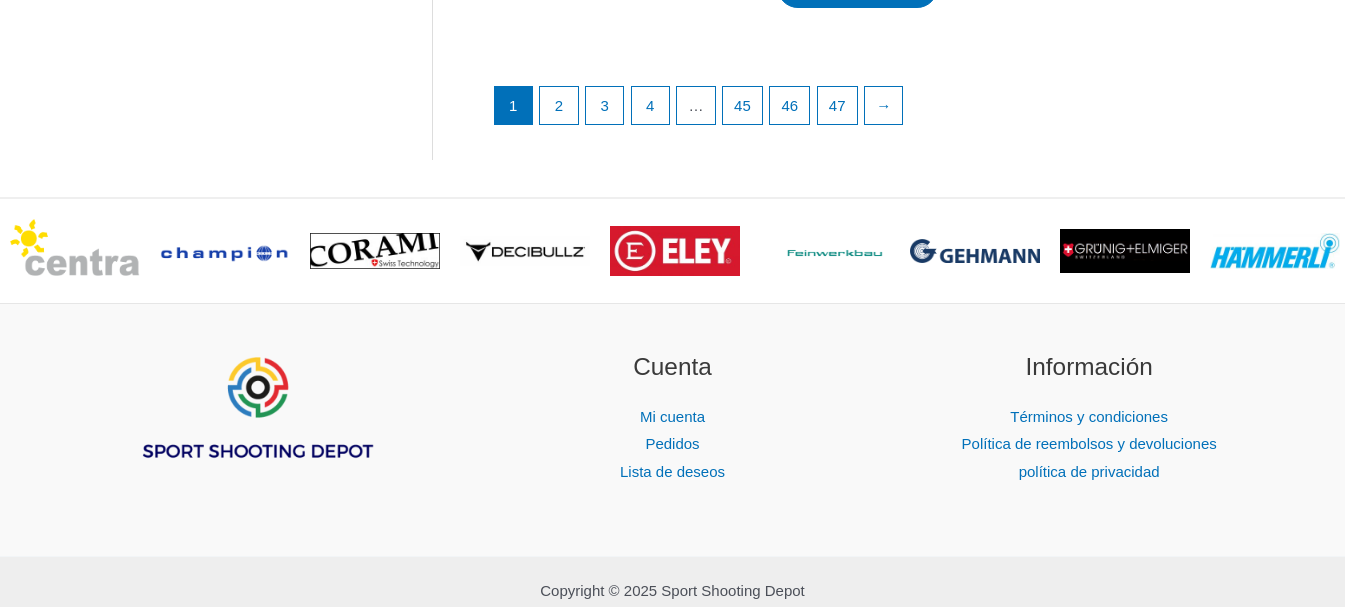scroll, scrollTop: 3200, scrollLeft: 0, axis: vertical 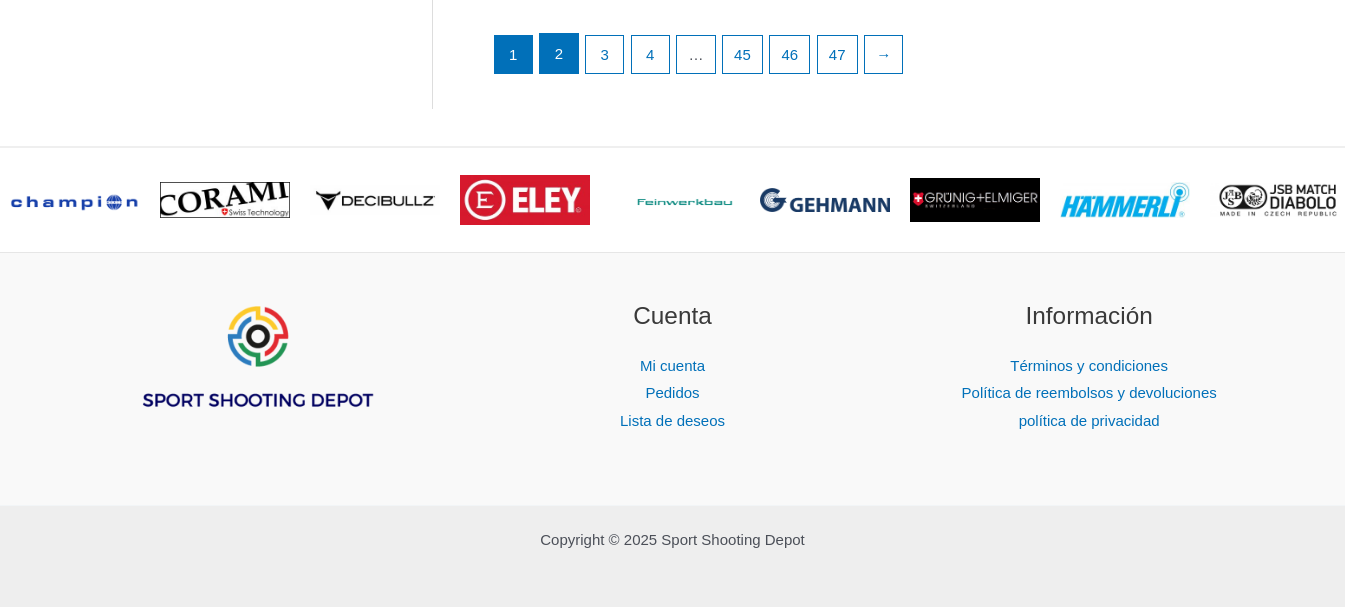 click on "2" at bounding box center (559, 54) 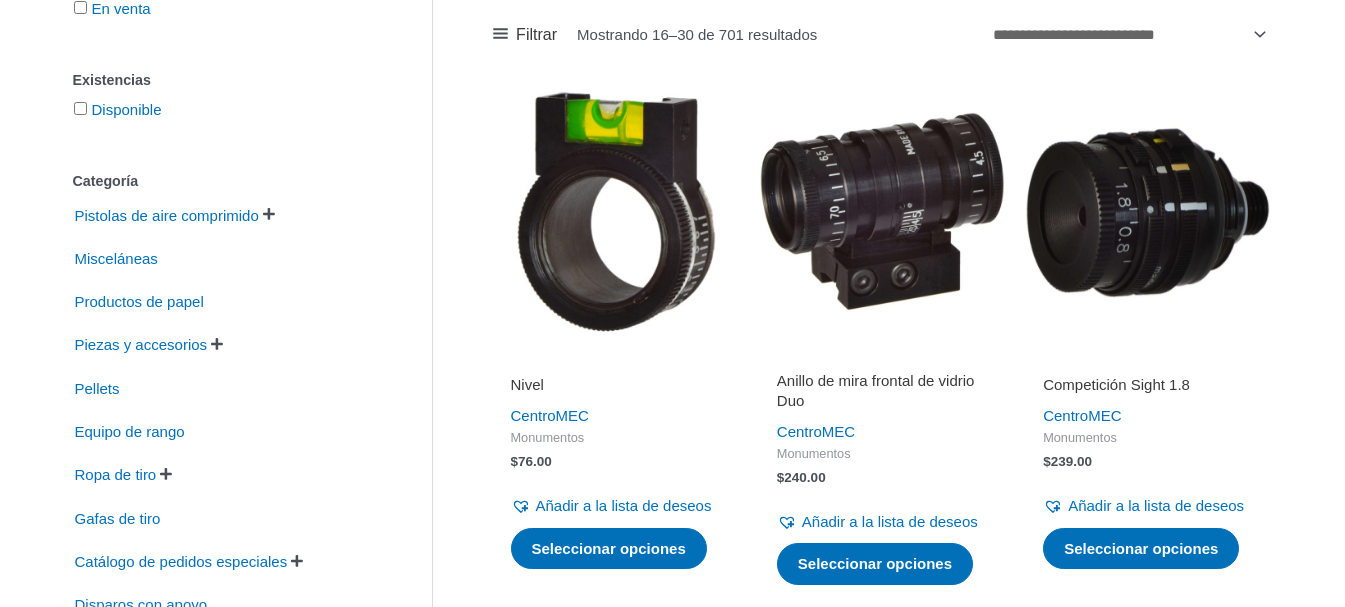 scroll, scrollTop: 300, scrollLeft: 0, axis: vertical 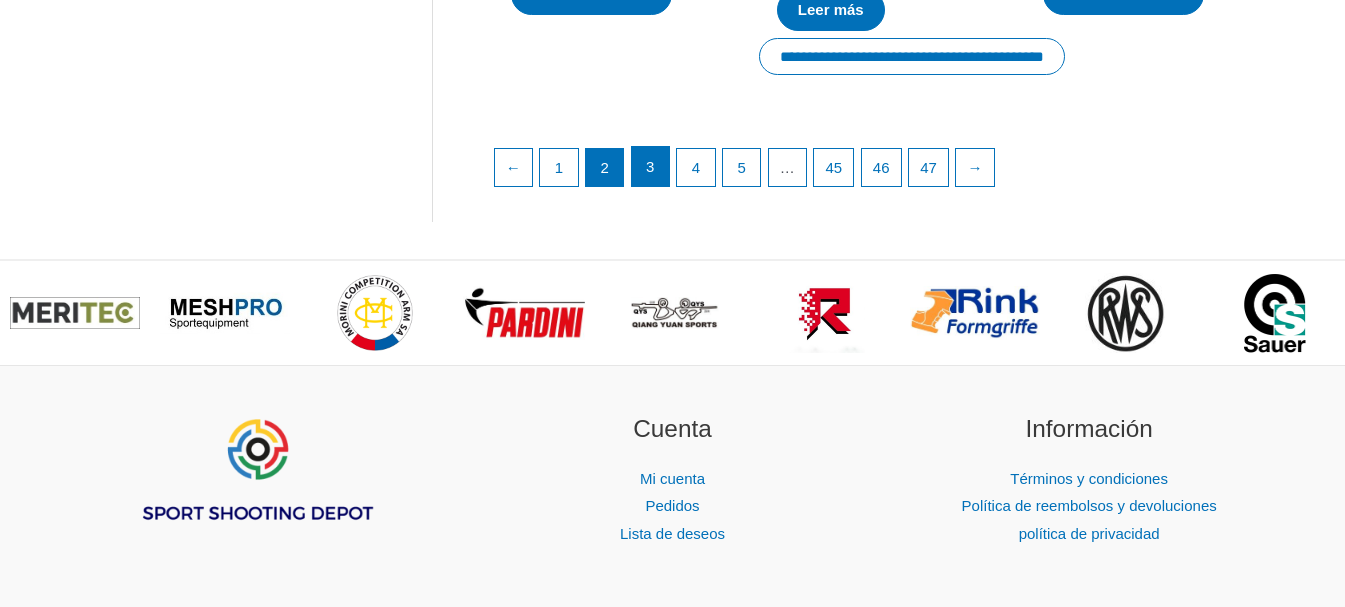 click on "3" at bounding box center [651, 167] 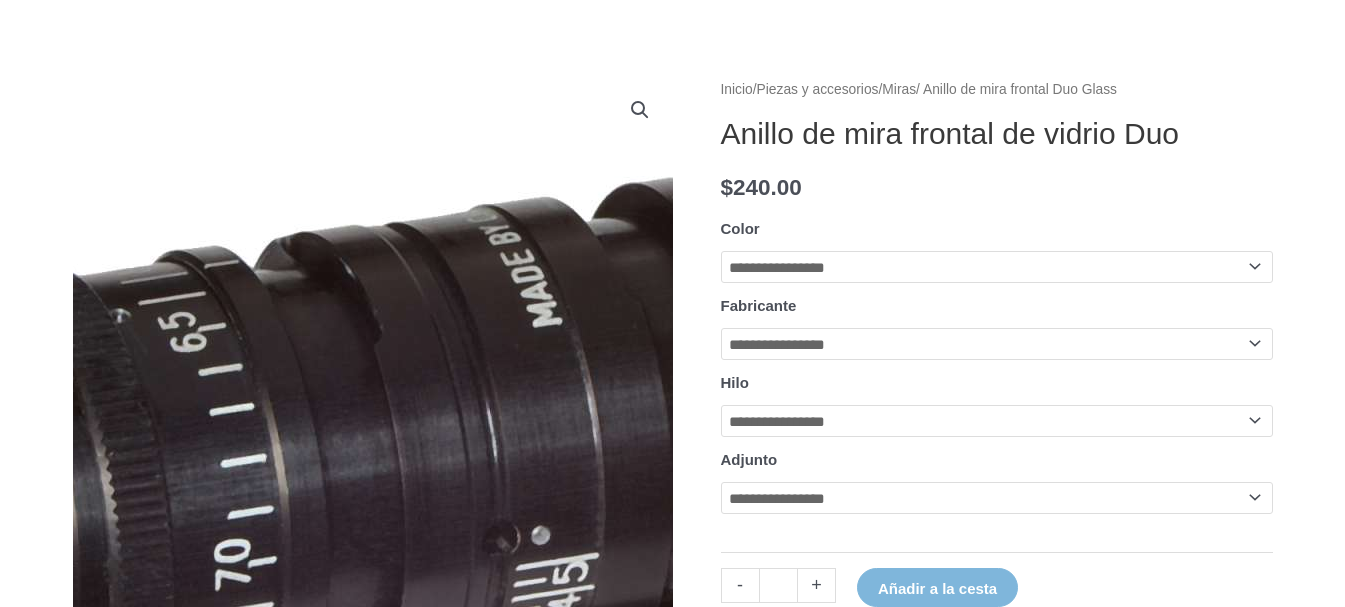 scroll, scrollTop: 300, scrollLeft: 0, axis: vertical 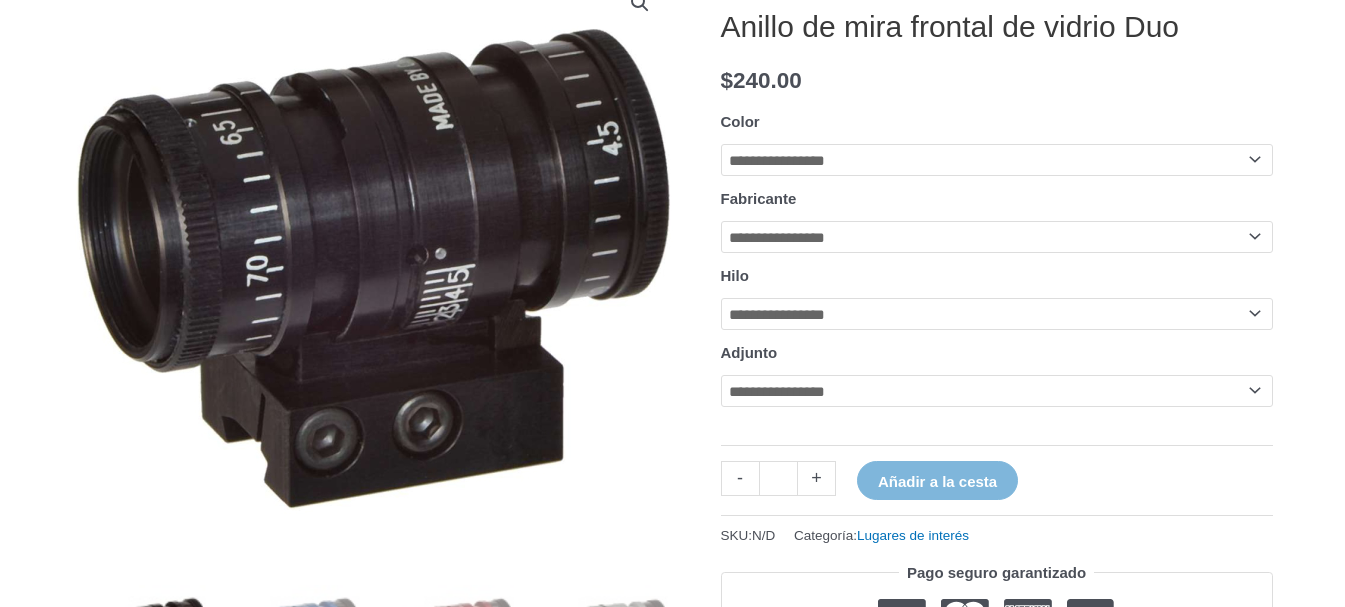 click on "**********" 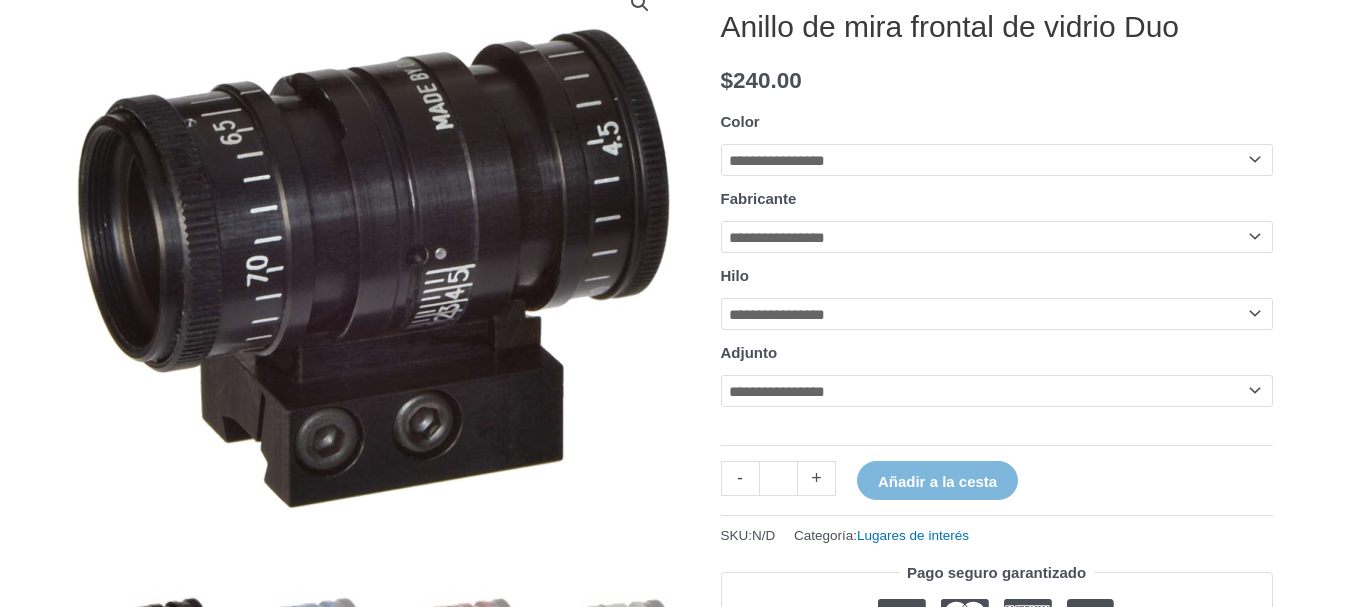 click on "**********" 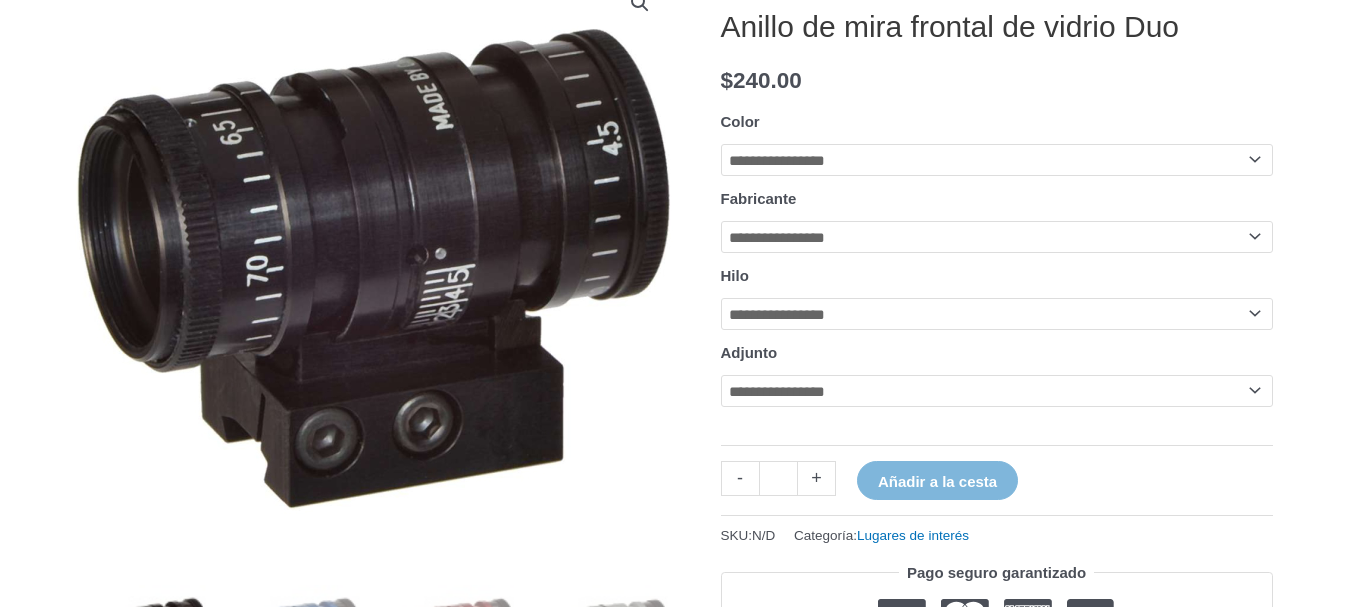 click on "**********" 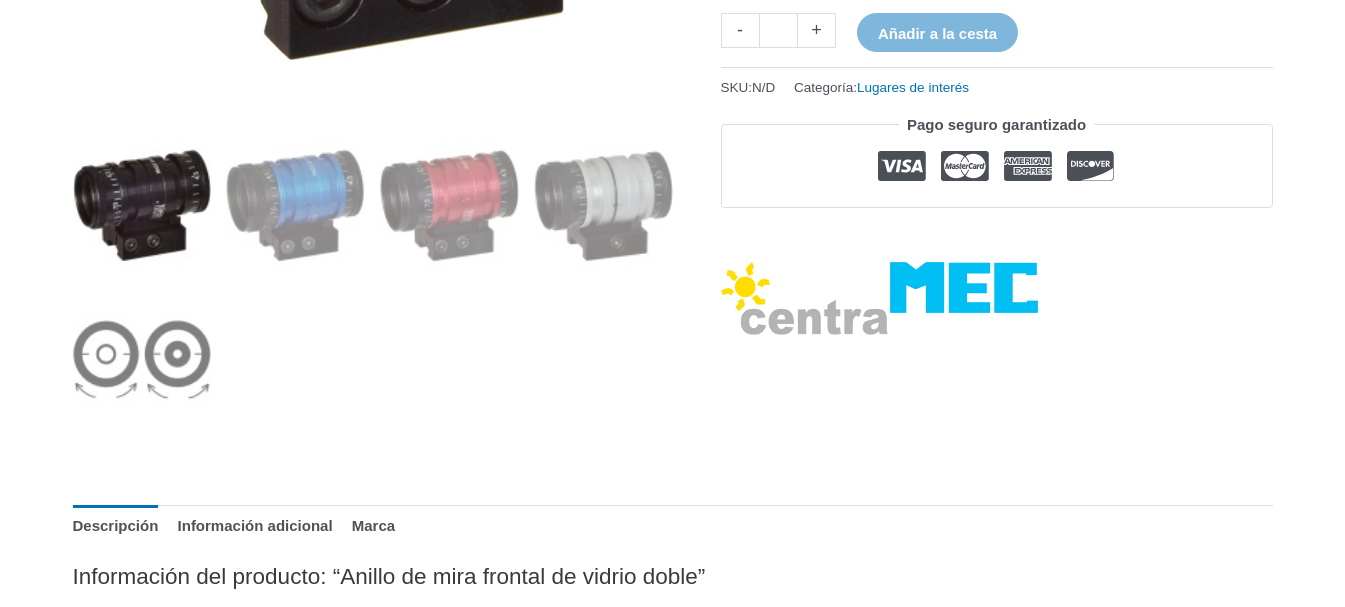 scroll, scrollTop: 700, scrollLeft: 0, axis: vertical 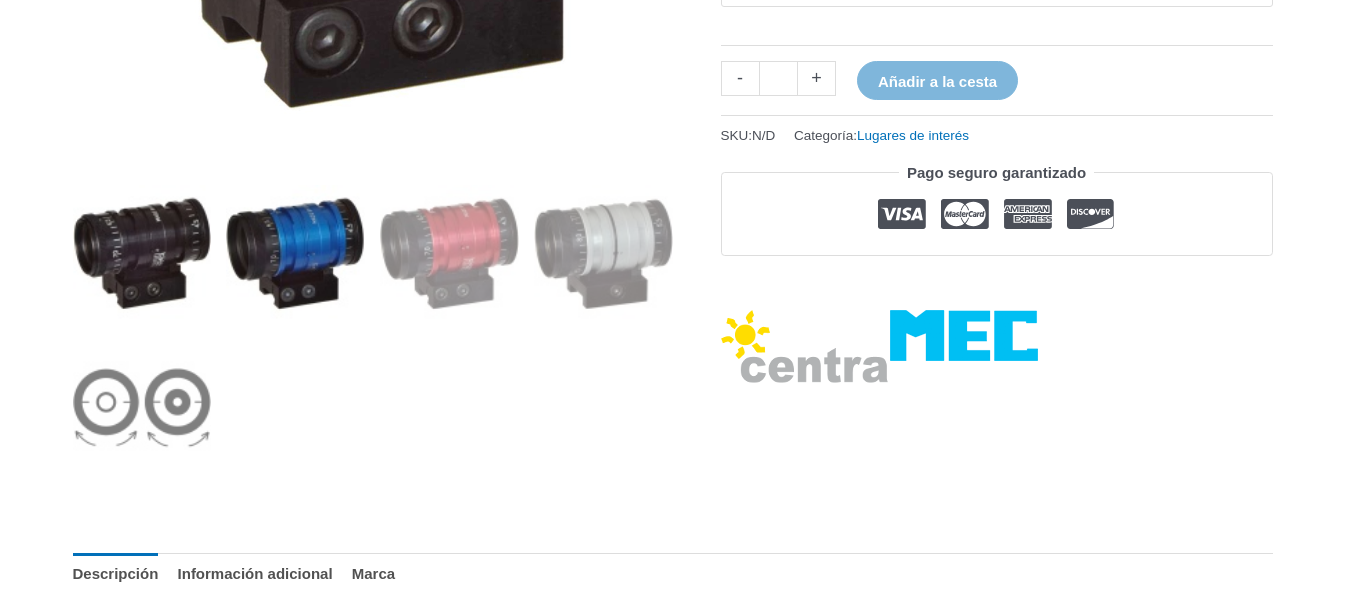 click at bounding box center [295, 254] 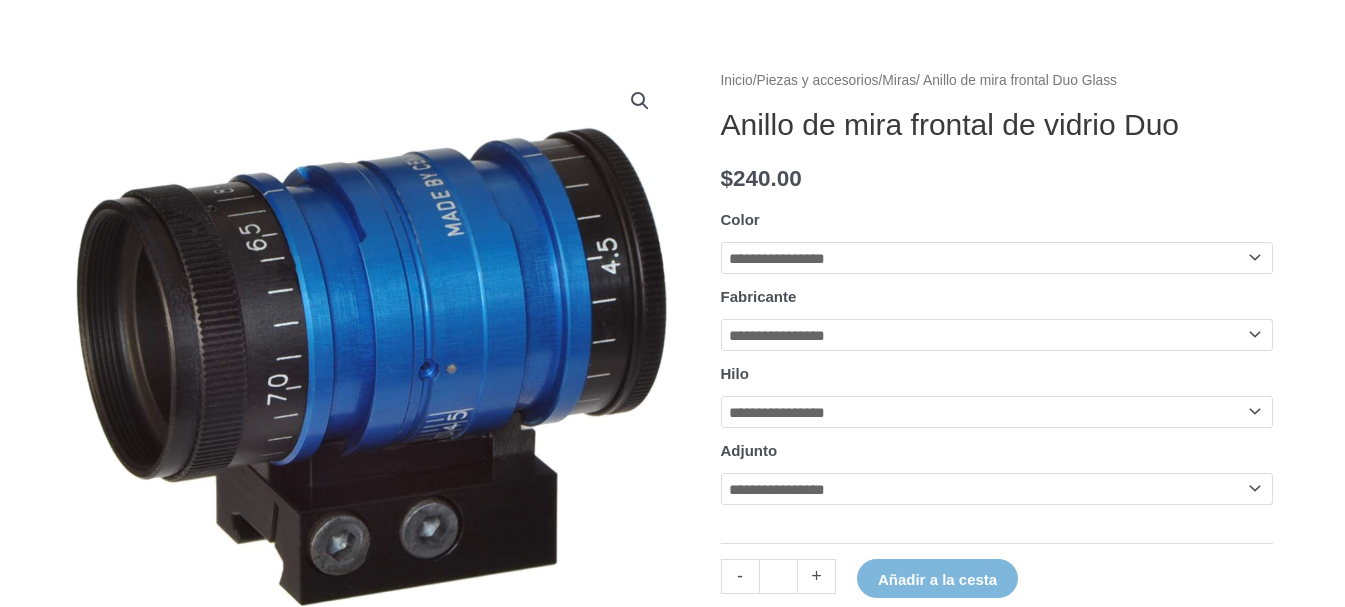 scroll, scrollTop: 200, scrollLeft: 0, axis: vertical 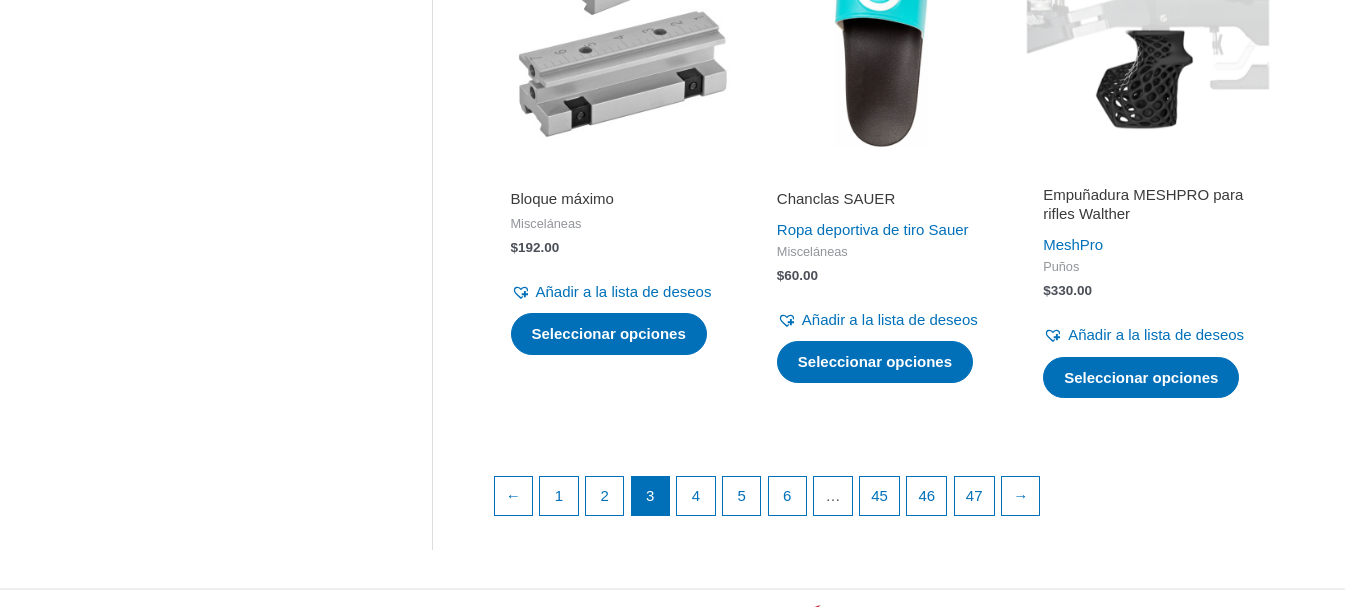 click at bounding box center [1148, 25] 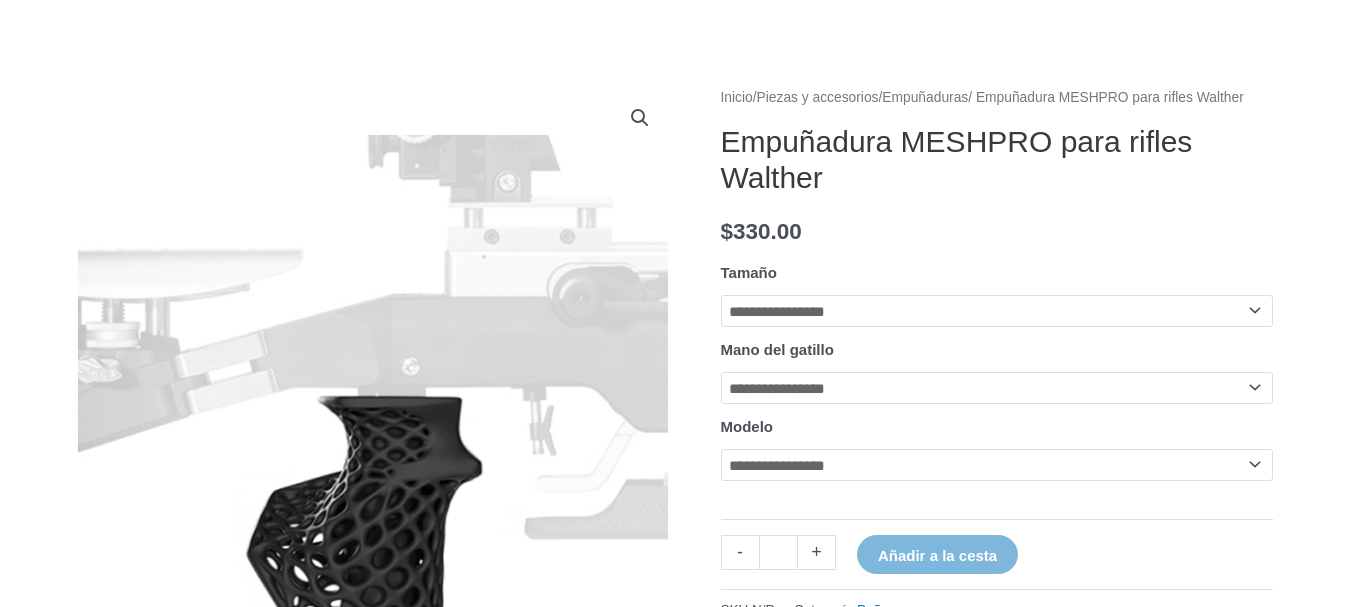 scroll, scrollTop: 200, scrollLeft: 0, axis: vertical 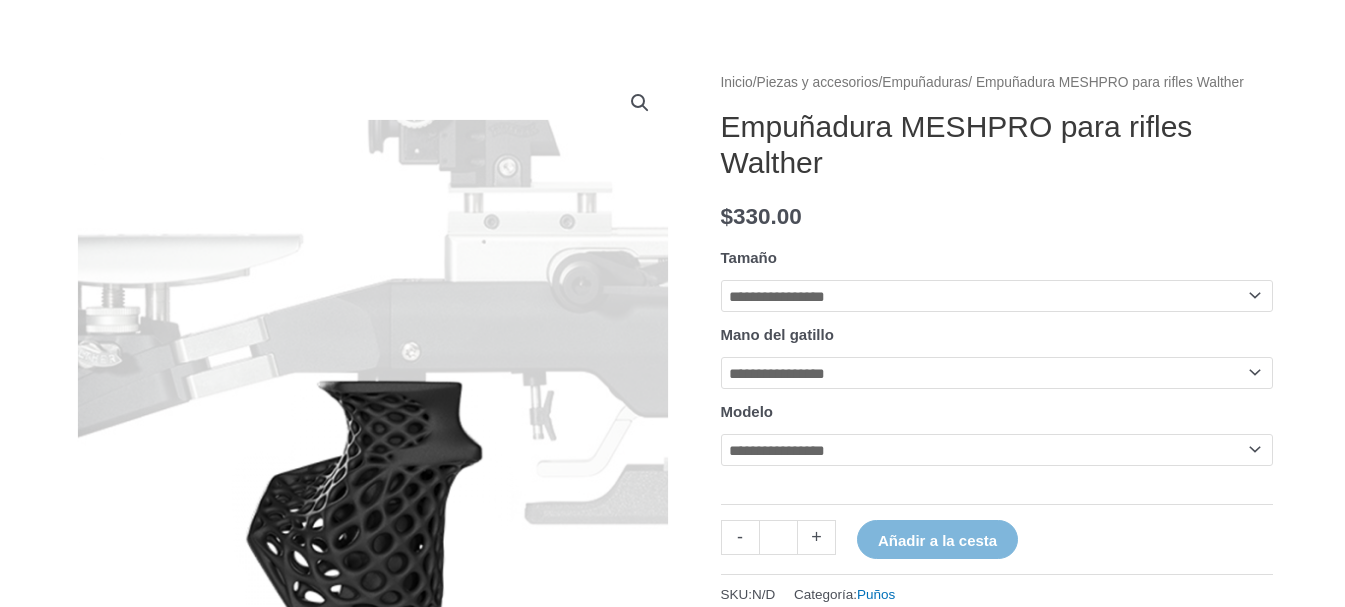 click on "**********" at bounding box center (997, 296) 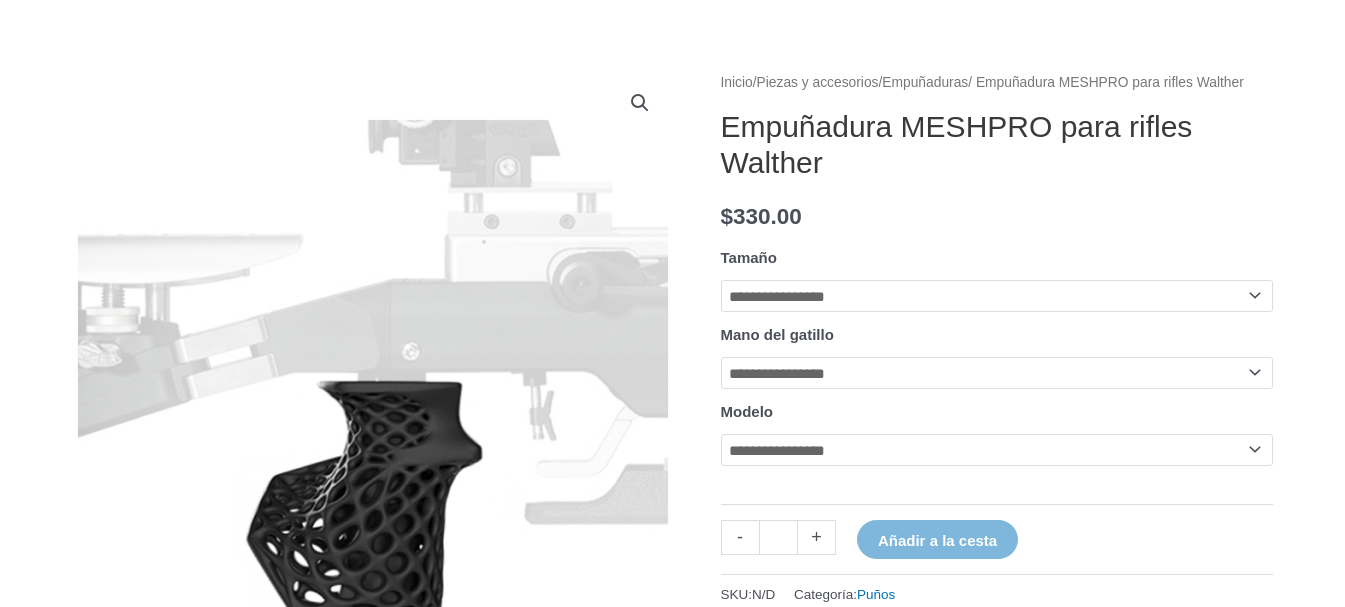 select on "*" 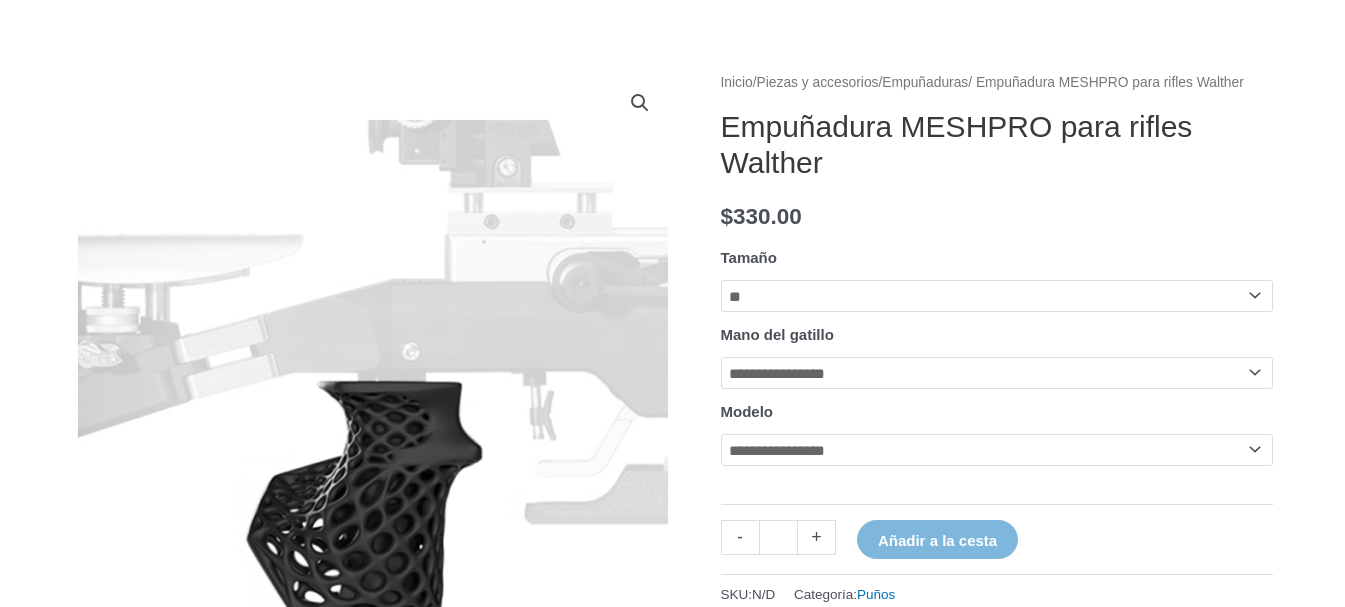 click on "**********" at bounding box center (997, 296) 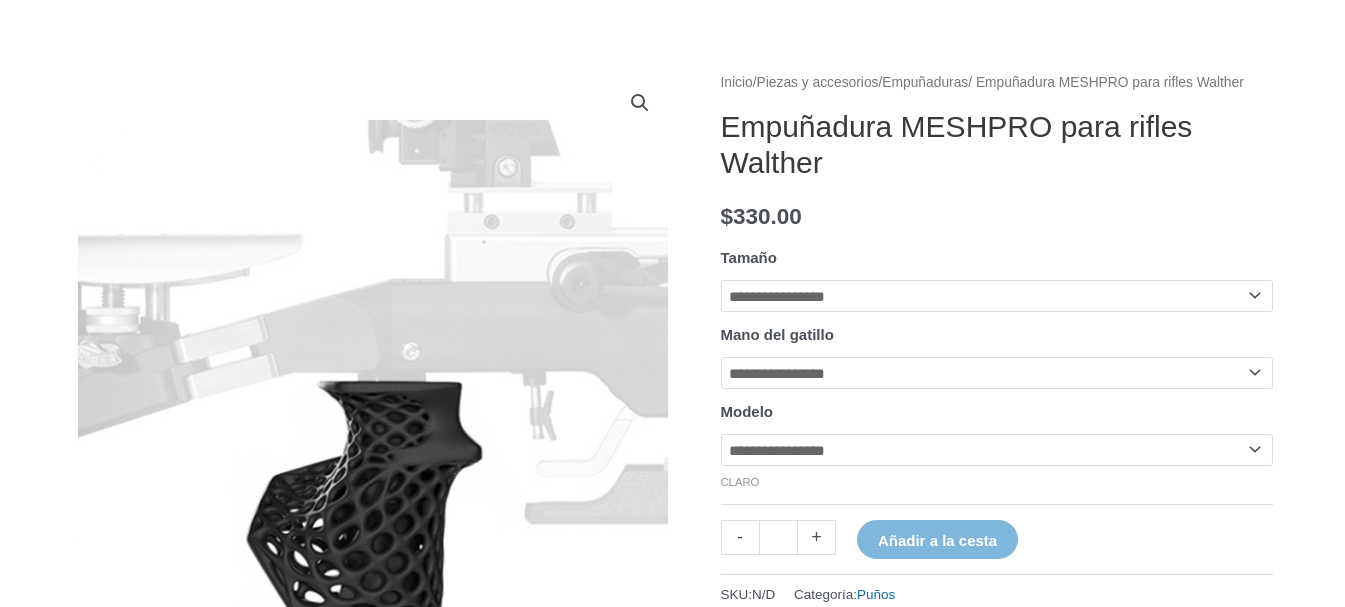 click on "**********" at bounding box center (997, 373) 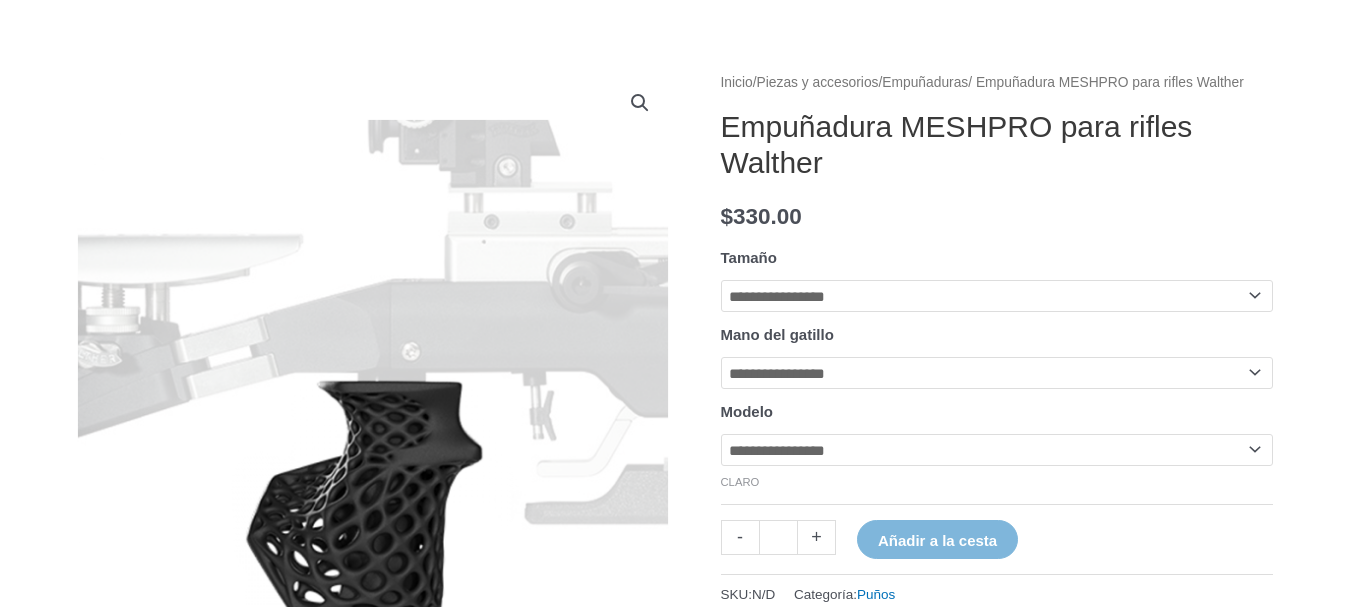 select on "*****" 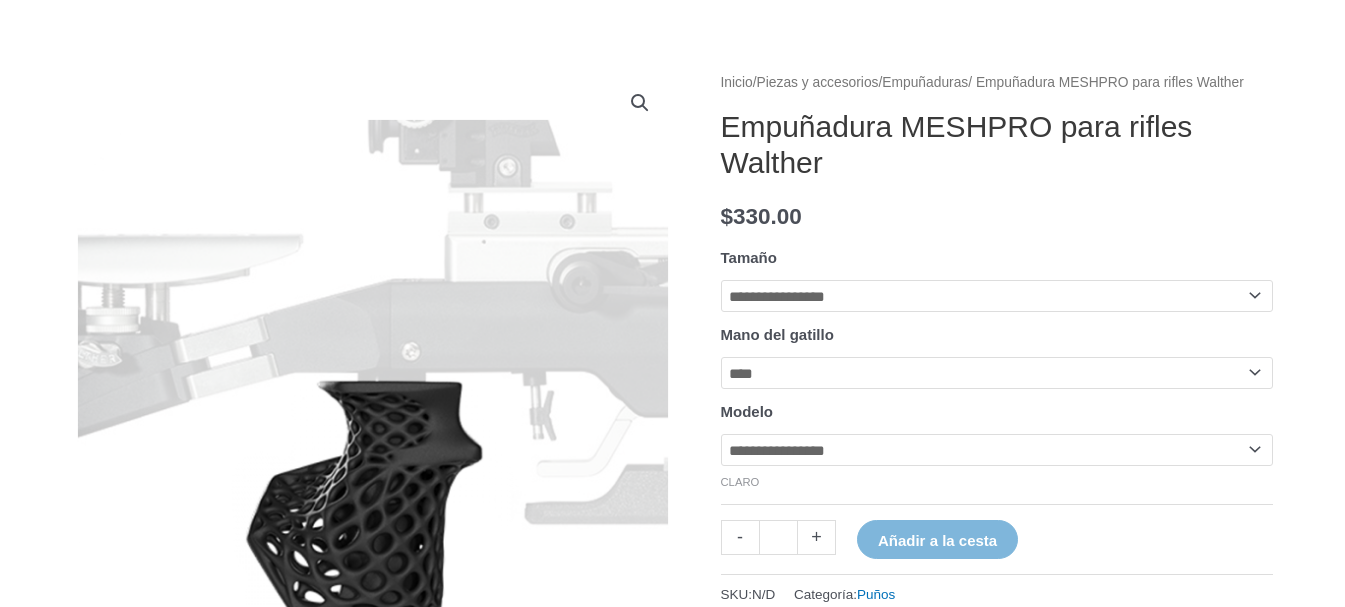 click on "**********" at bounding box center (997, 373) 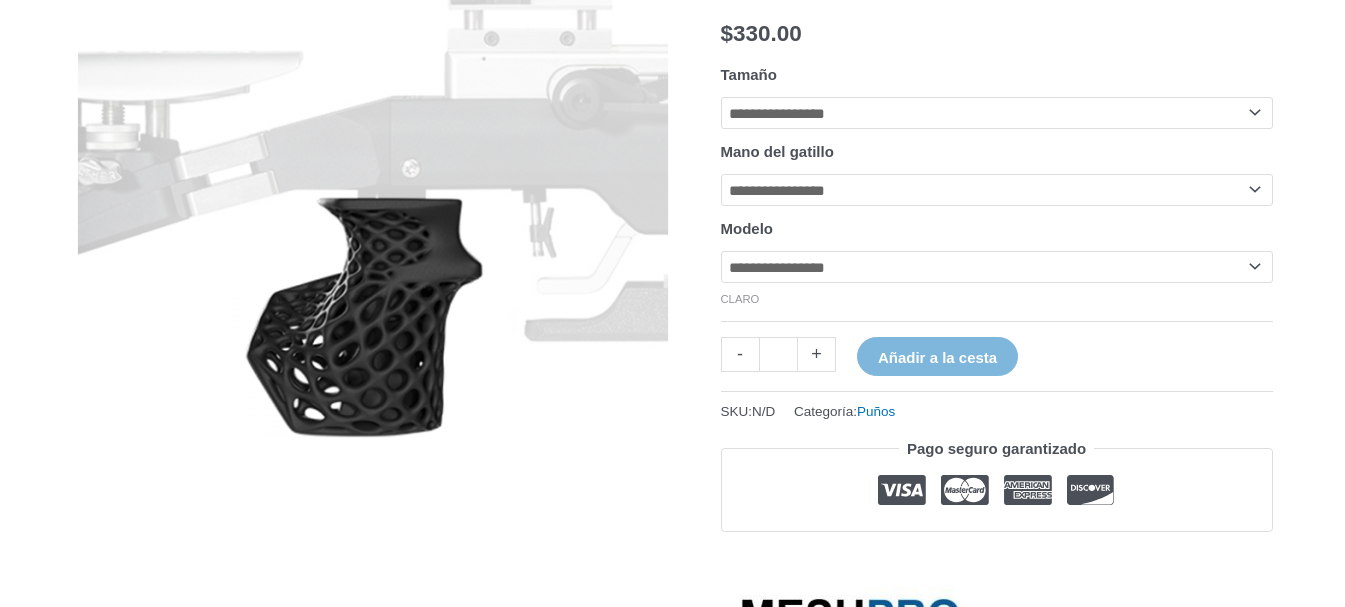 scroll, scrollTop: 400, scrollLeft: 0, axis: vertical 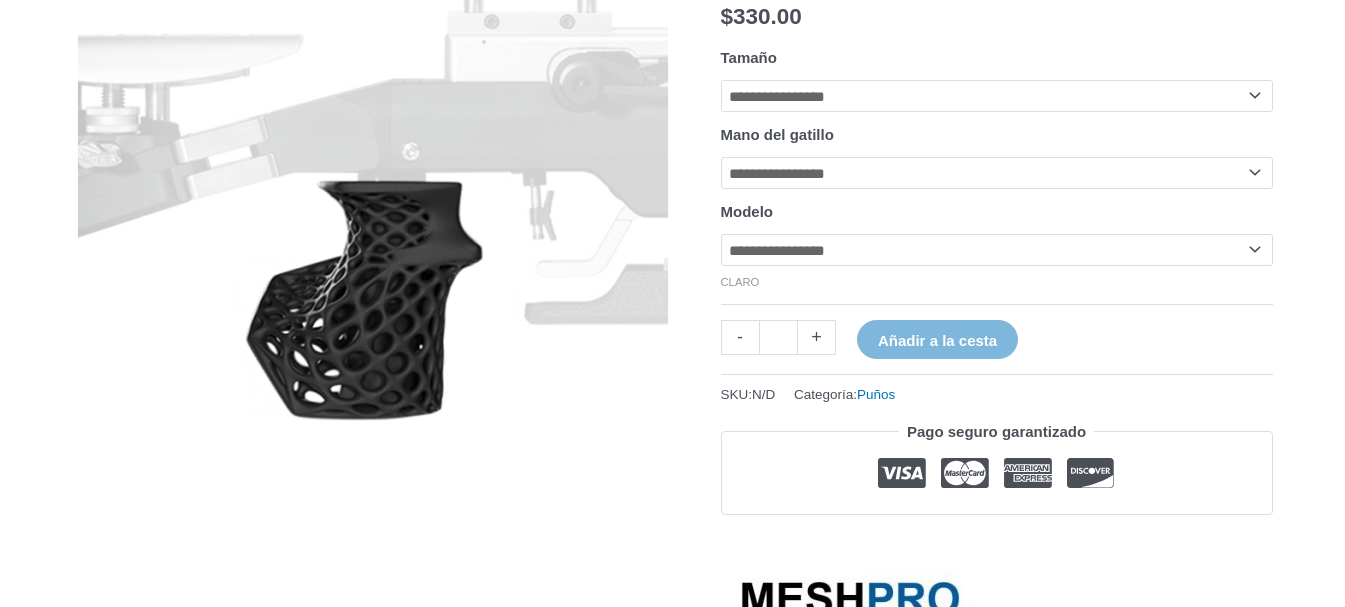 click on "**********" at bounding box center [997, 250] 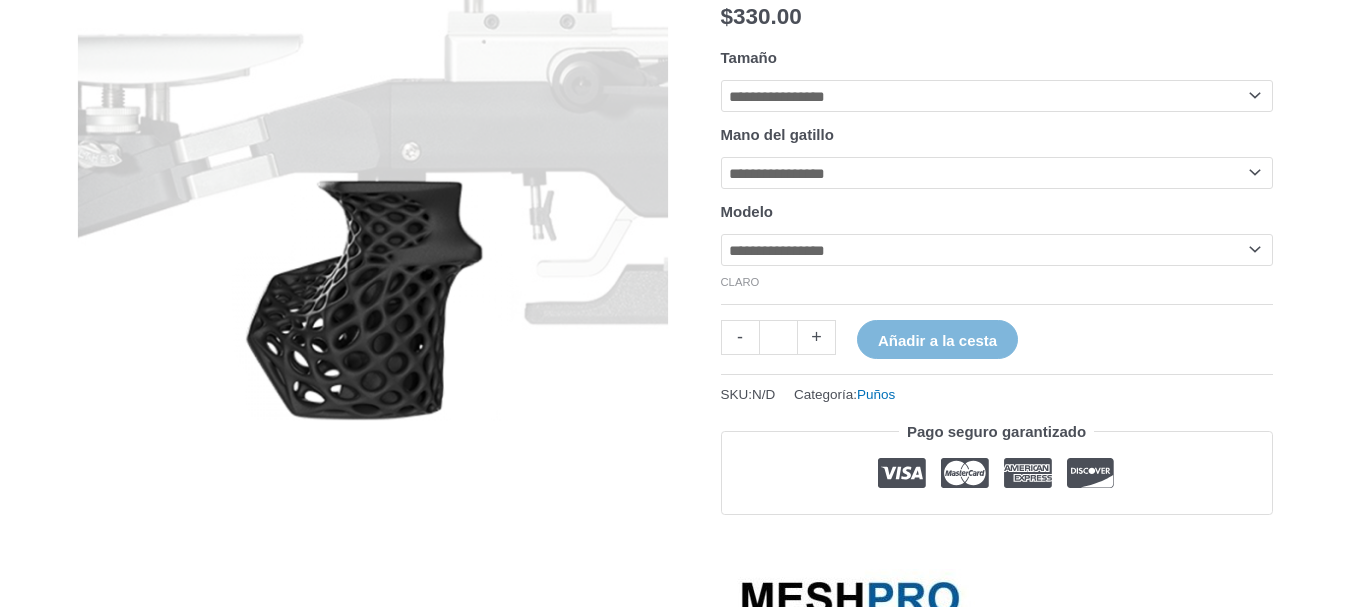 select on "**********" 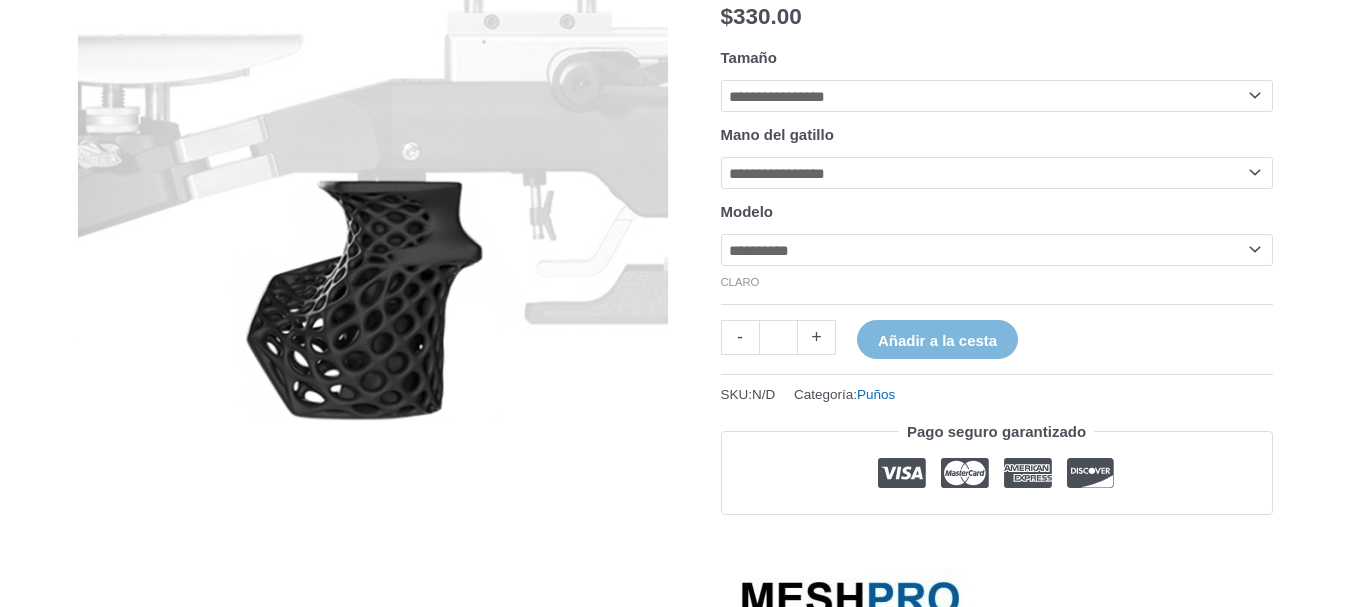 click on "**********" at bounding box center (997, 250) 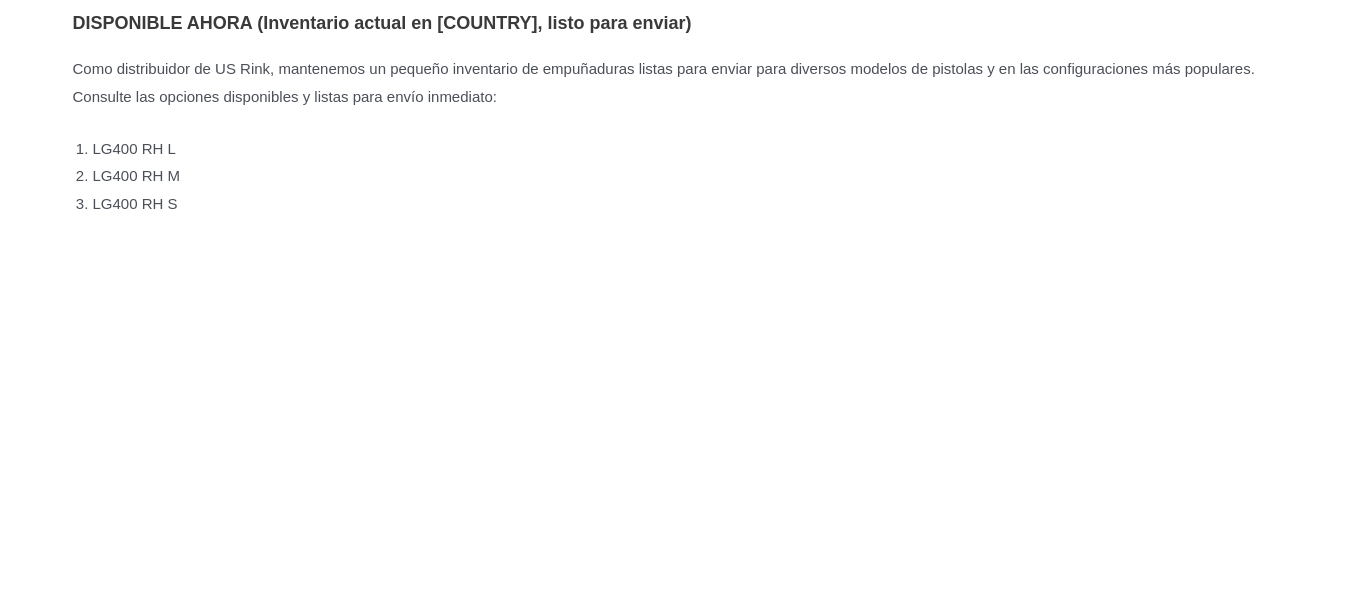 scroll, scrollTop: 2100, scrollLeft: 0, axis: vertical 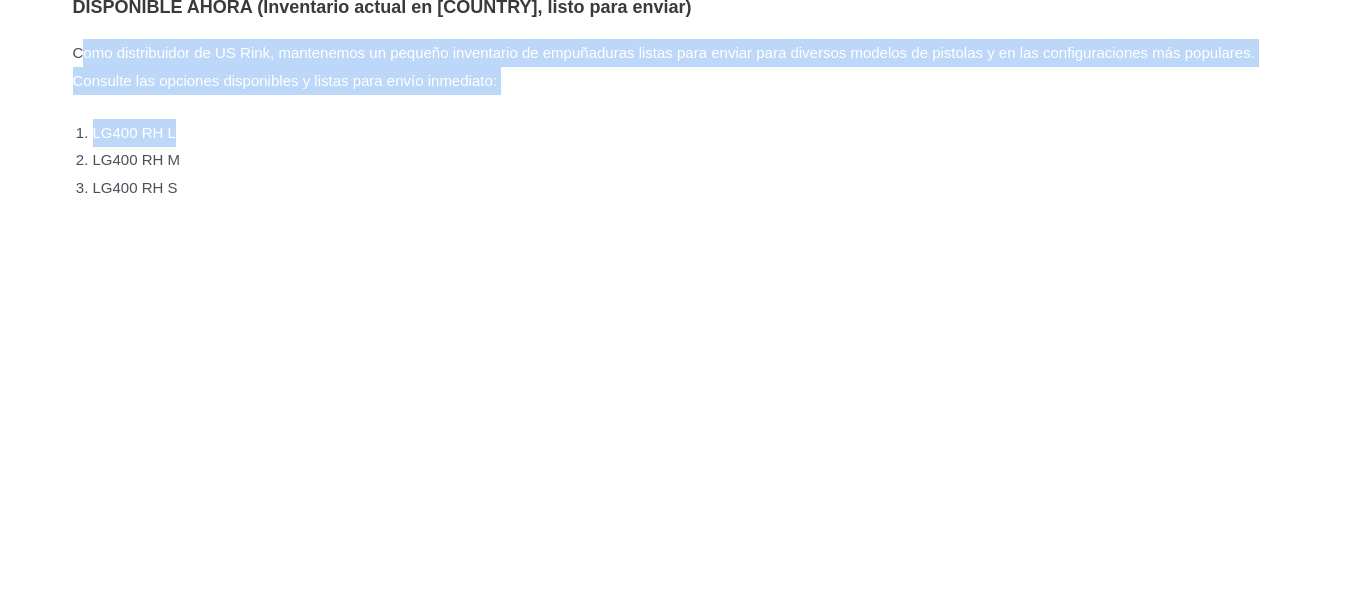 drag, startPoint x: 87, startPoint y: 139, endPoint x: 853, endPoint y: 185, distance: 767.37994 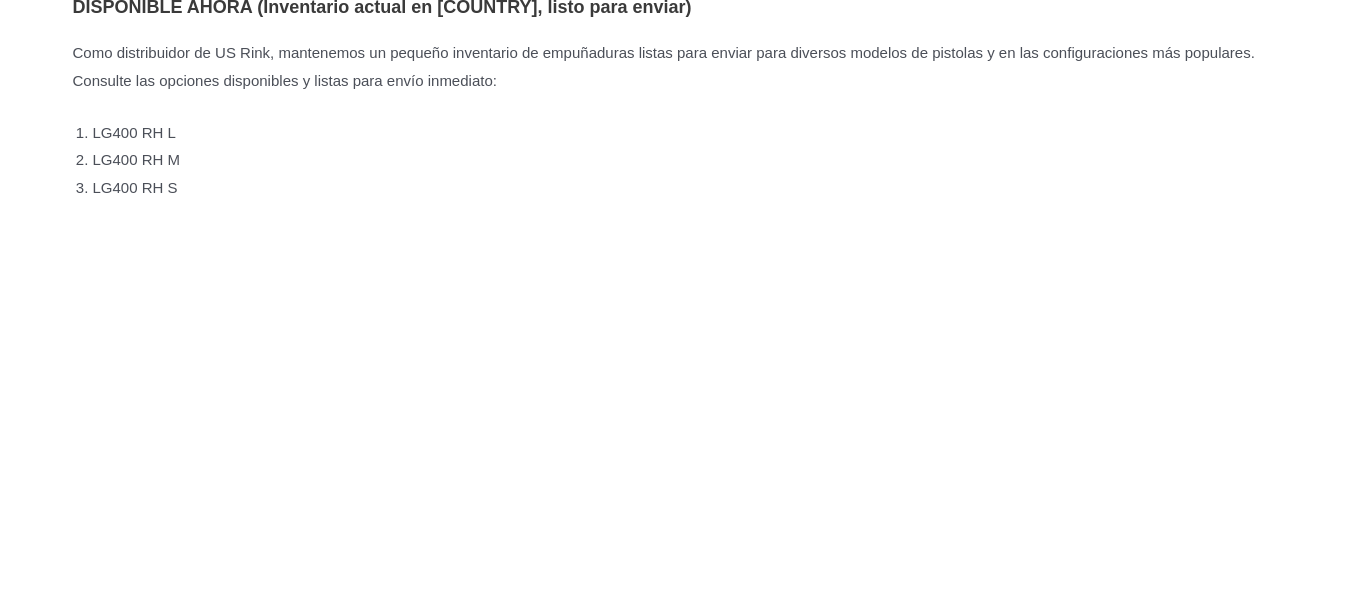 click at bounding box center [673, 239] 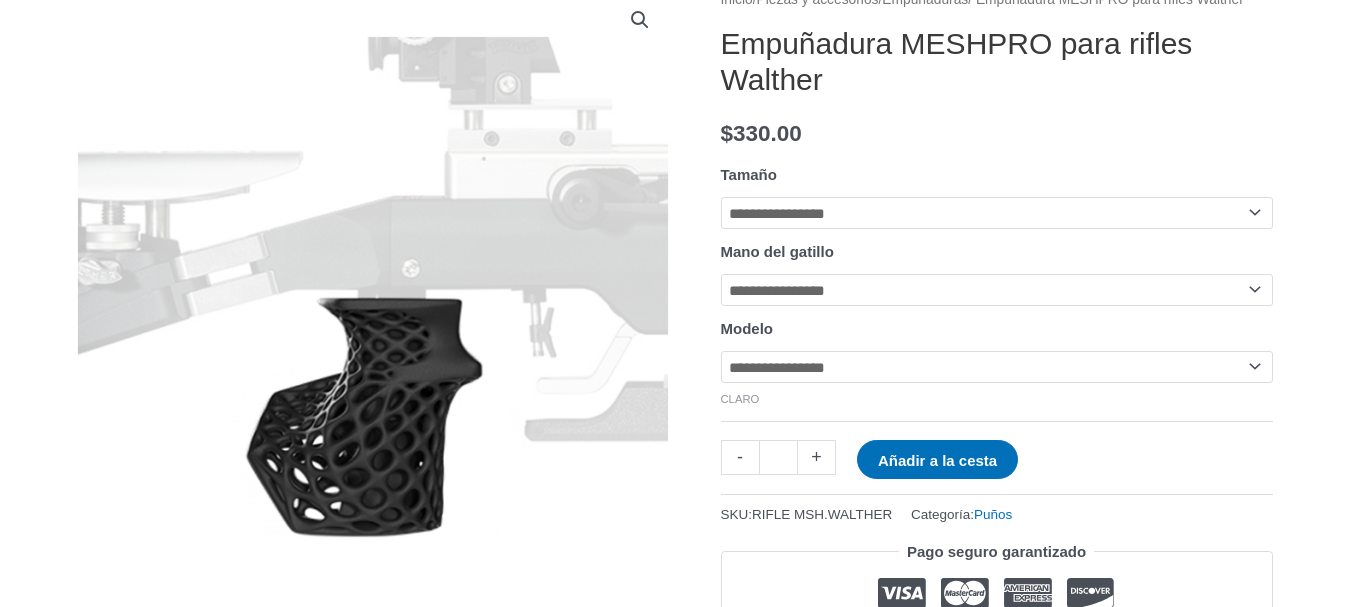 scroll, scrollTop: 274, scrollLeft: 0, axis: vertical 